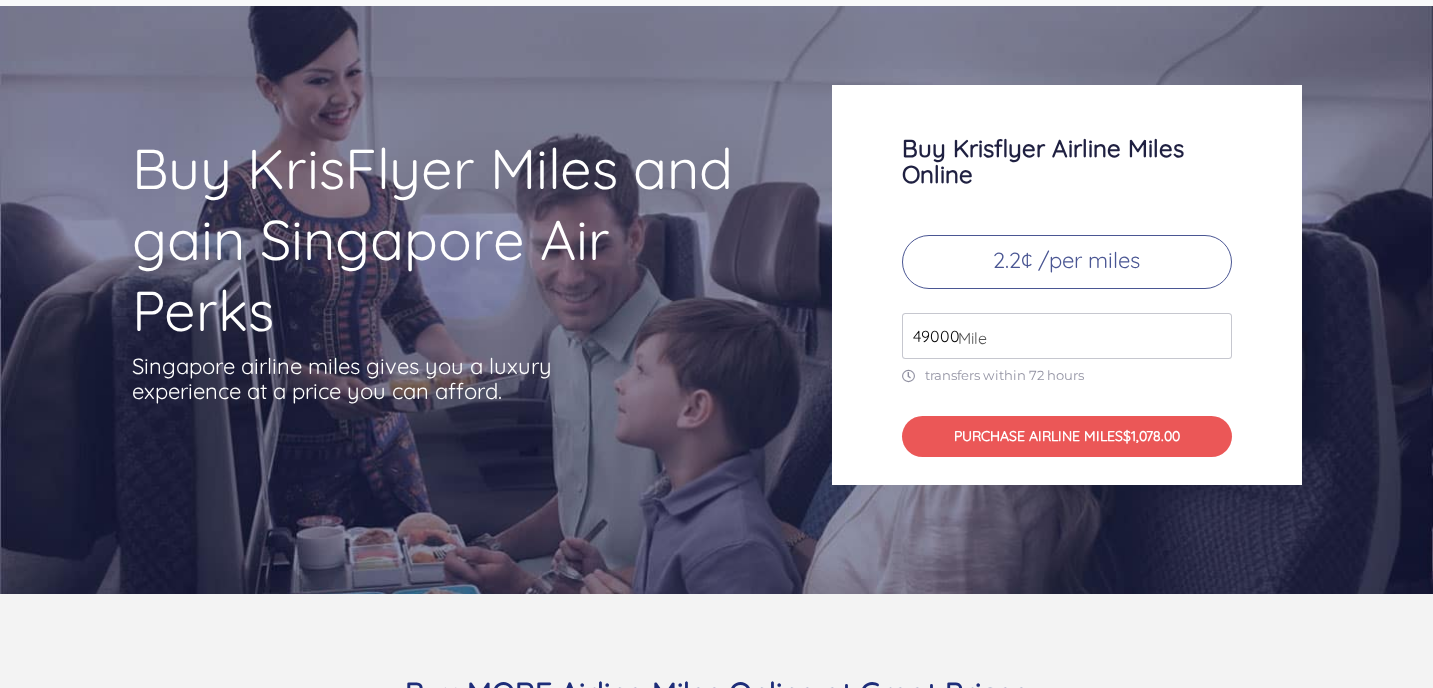 scroll, scrollTop: 65, scrollLeft: 0, axis: vertical 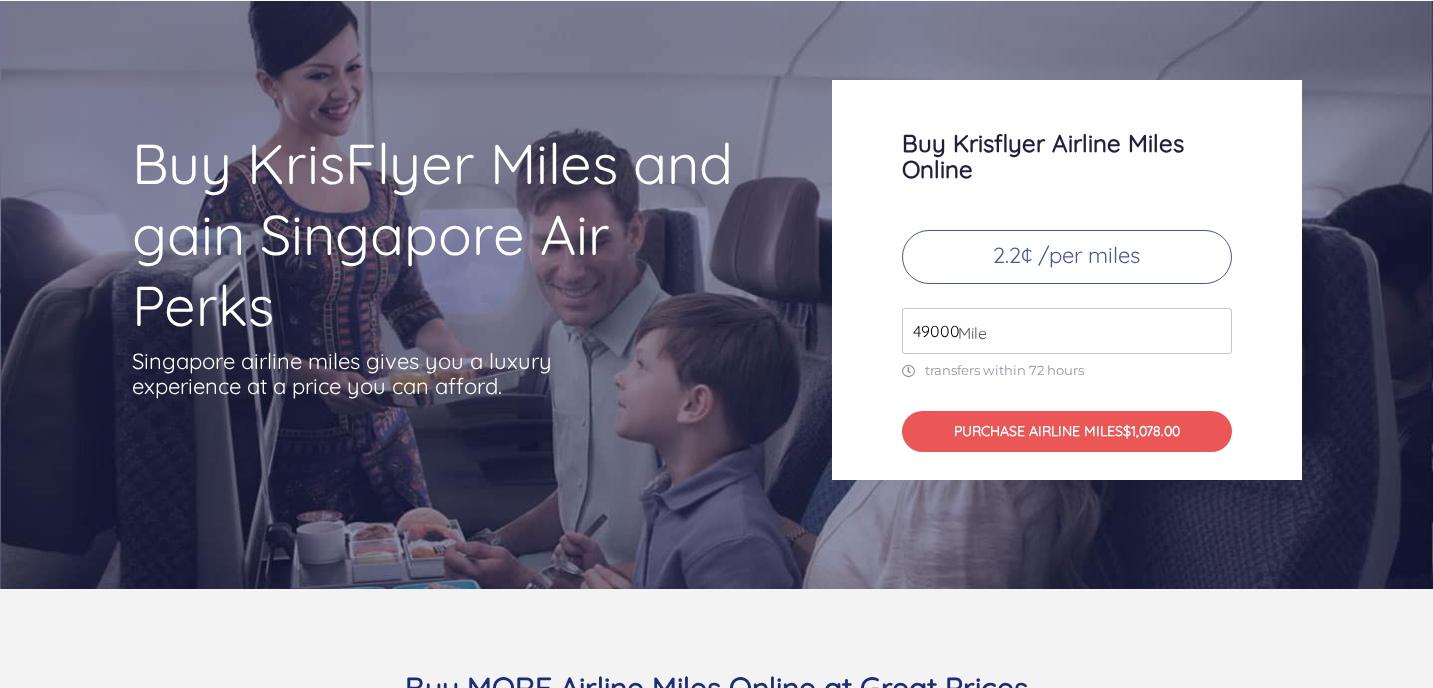click on "2.2¢ /per miles" at bounding box center [1067, 257] 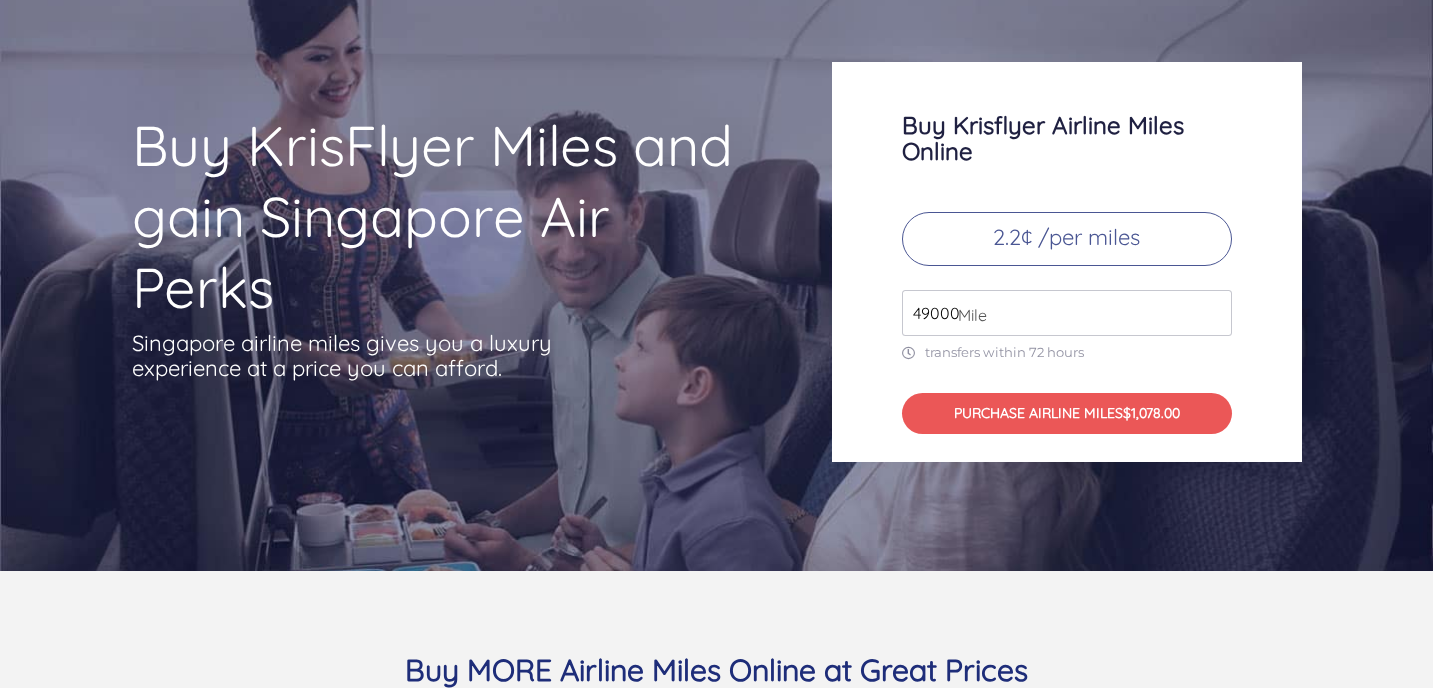 scroll, scrollTop: 89, scrollLeft: 0, axis: vertical 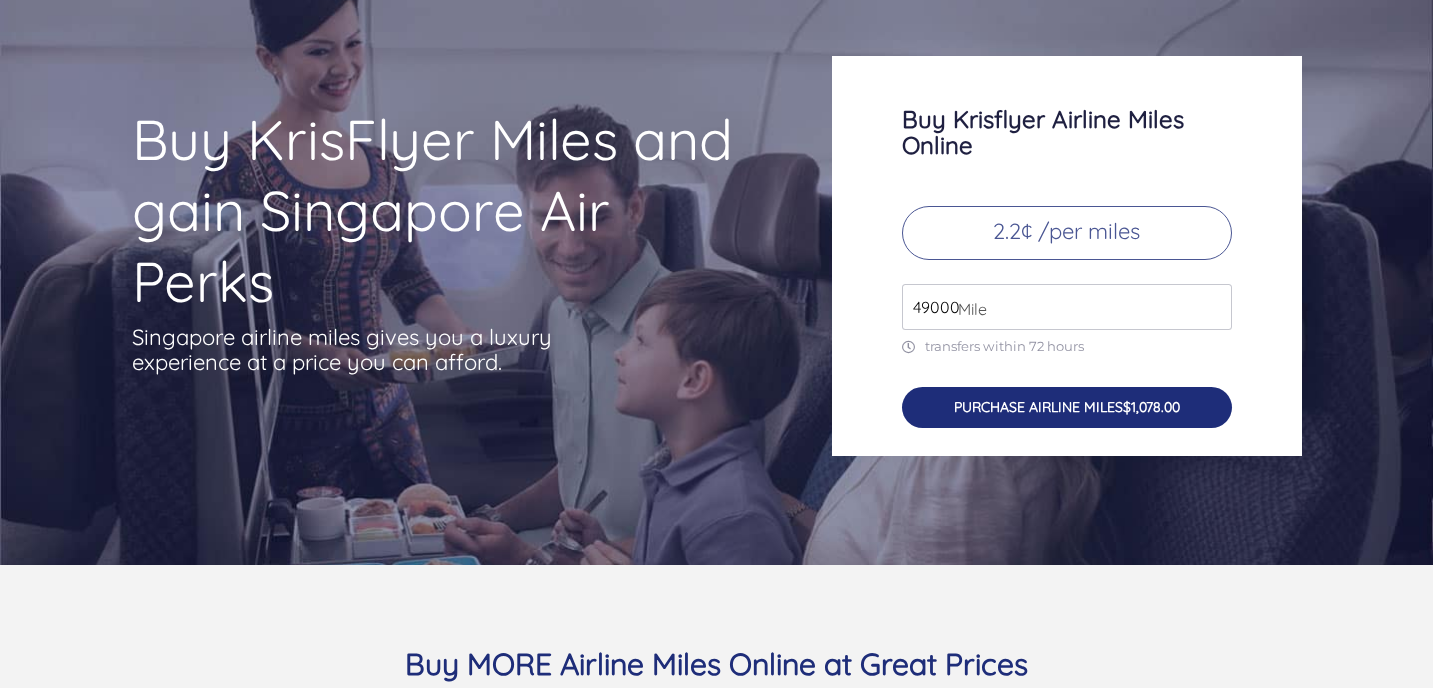 click on "PURCHASE AIRLINE MILES     $1,078.00" at bounding box center (1067, 407) 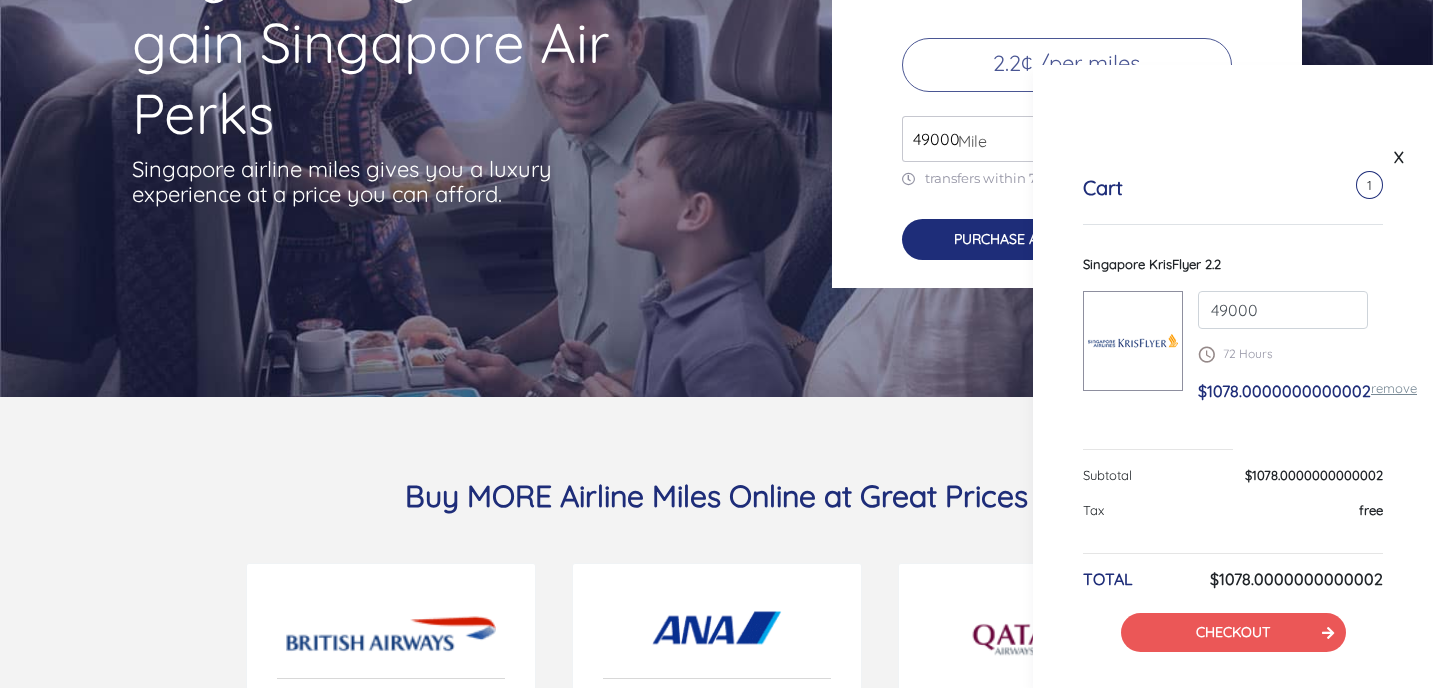 scroll, scrollTop: 259, scrollLeft: 0, axis: vertical 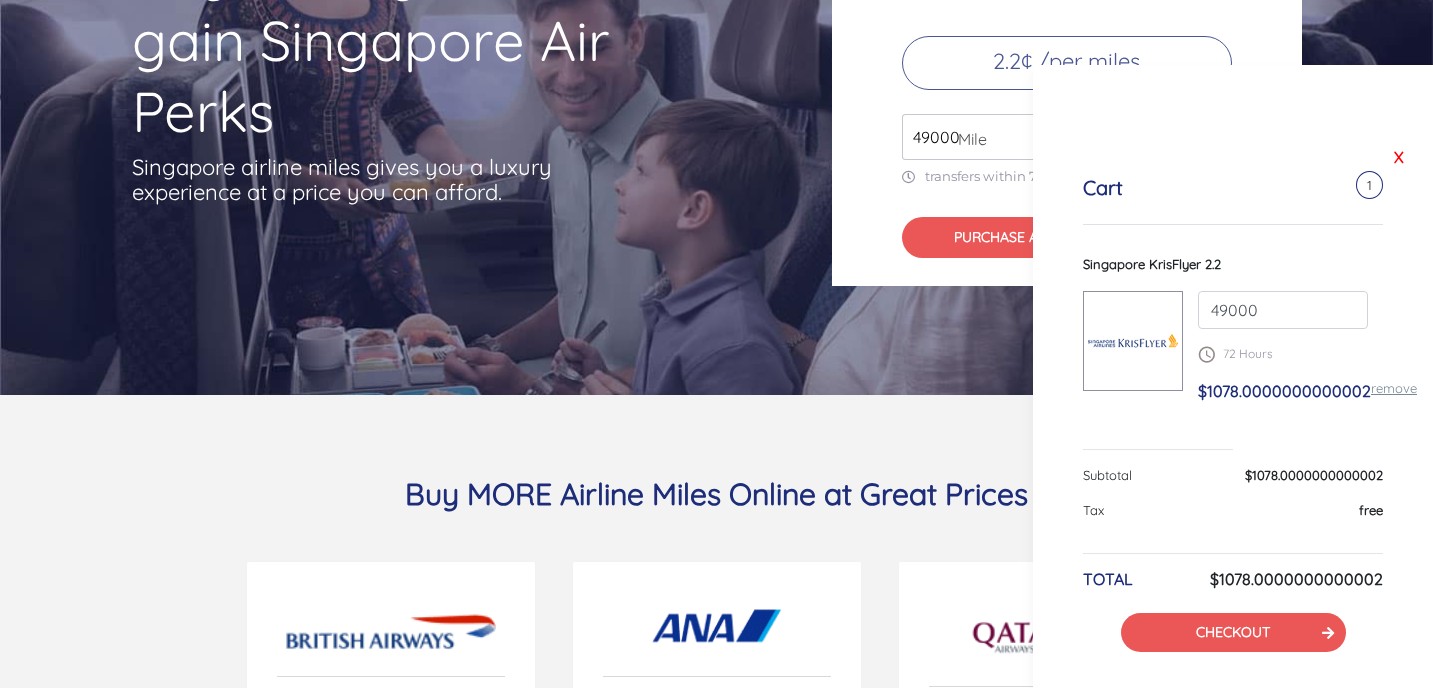 click on "X" at bounding box center (1399, 157) 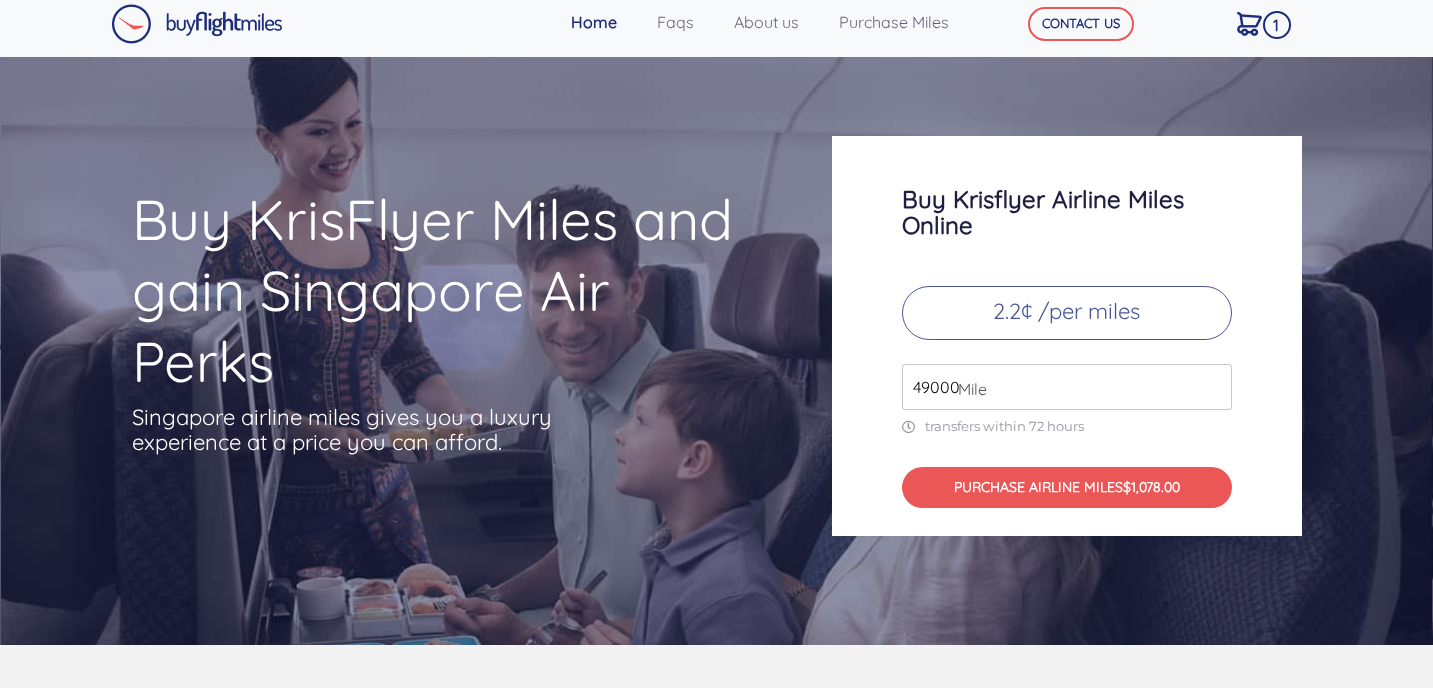 scroll, scrollTop: 0, scrollLeft: 0, axis: both 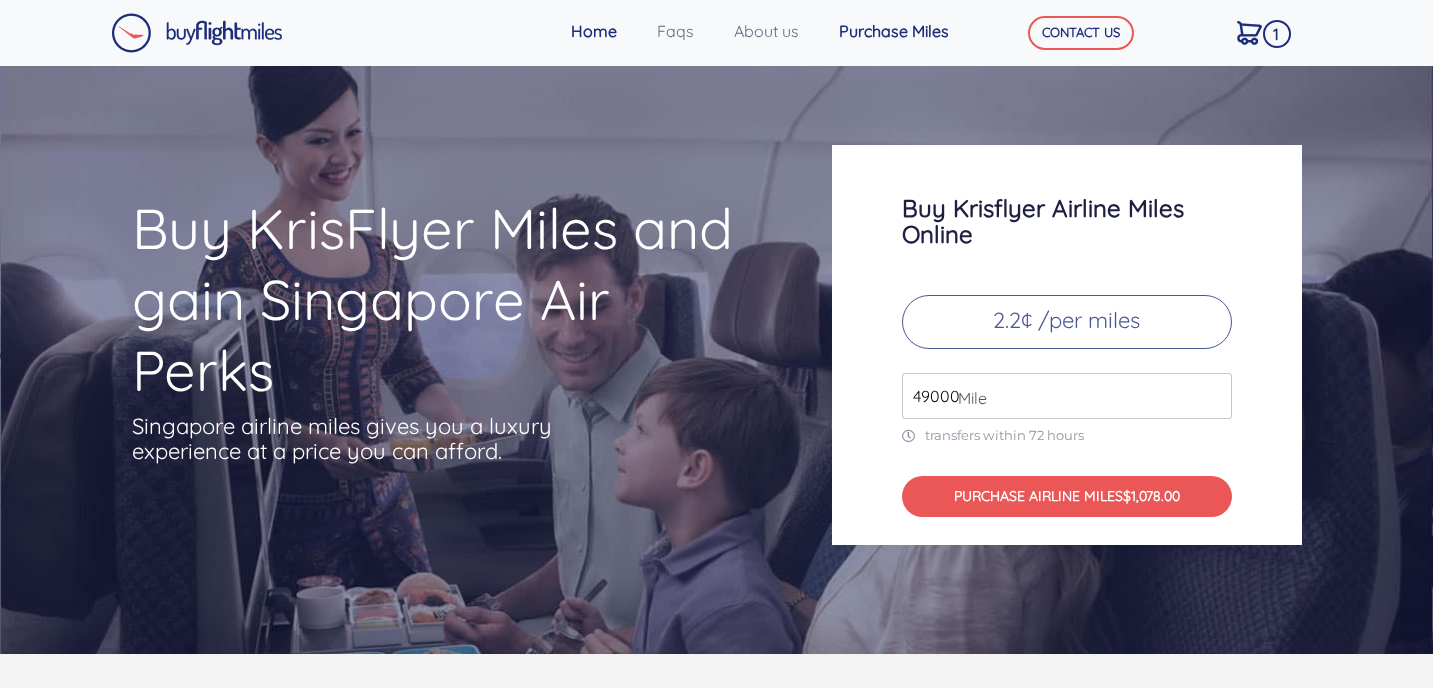 click on "Purchase Miles" at bounding box center [906, 31] 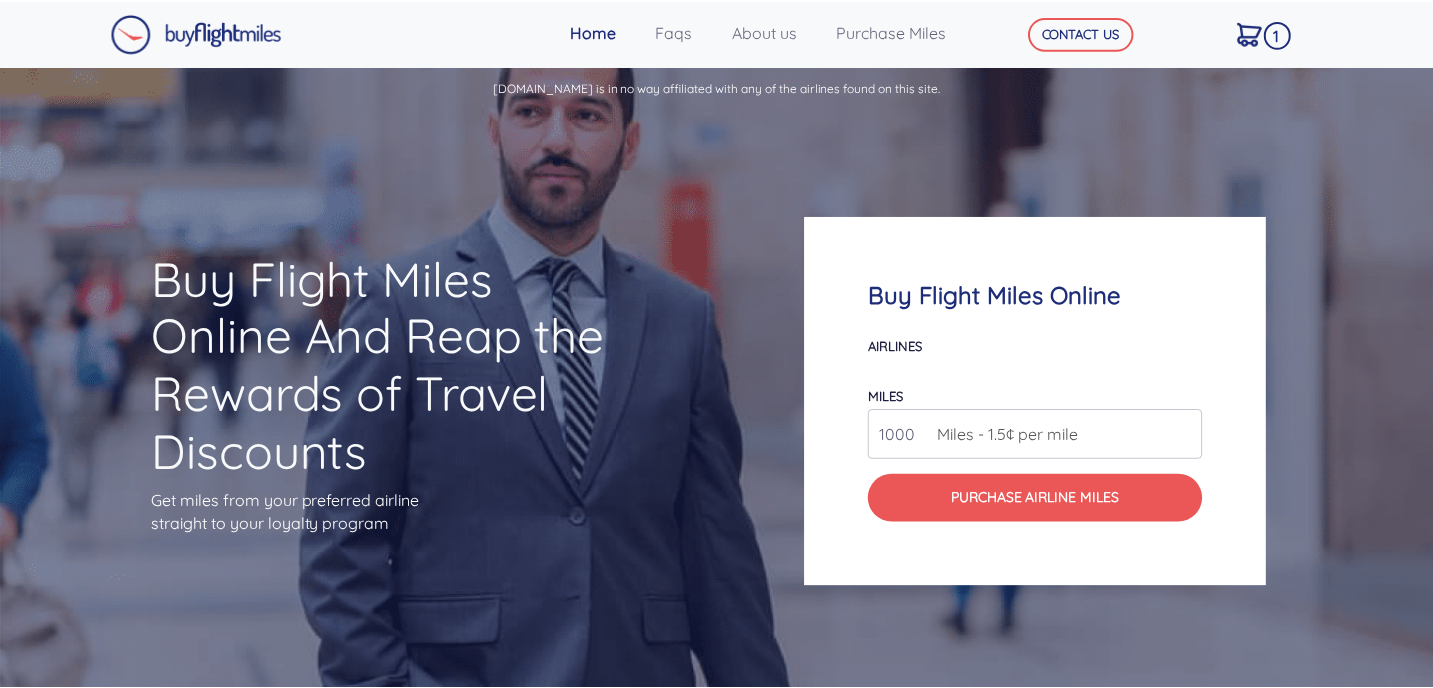 scroll, scrollTop: 0, scrollLeft: 0, axis: both 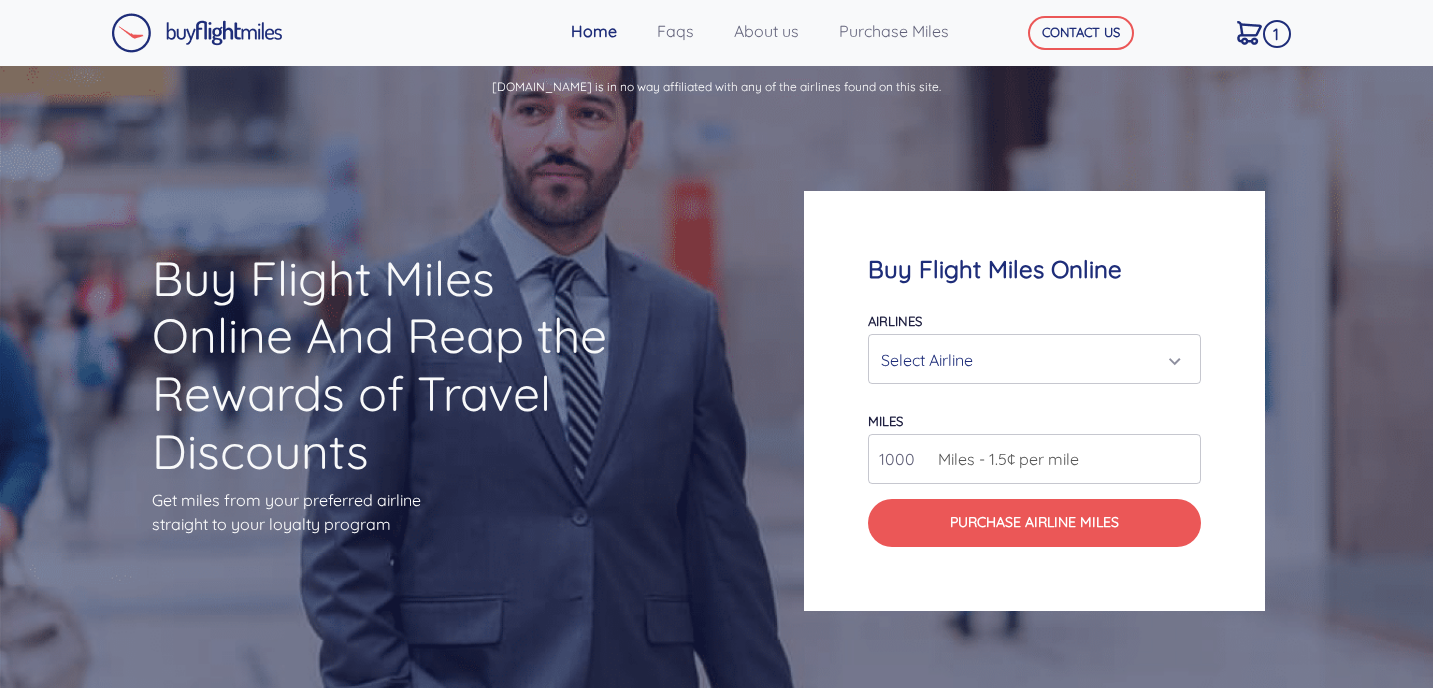 select 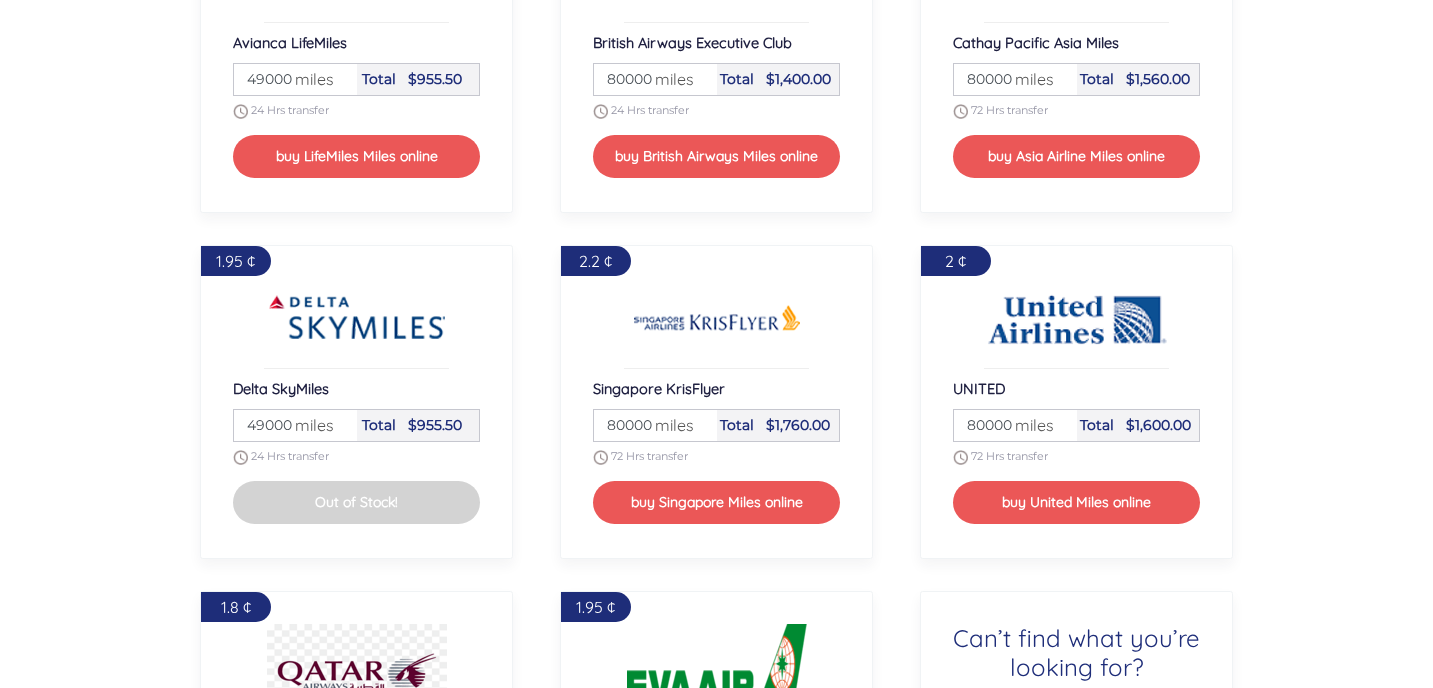 scroll, scrollTop: 2121, scrollLeft: 0, axis: vertical 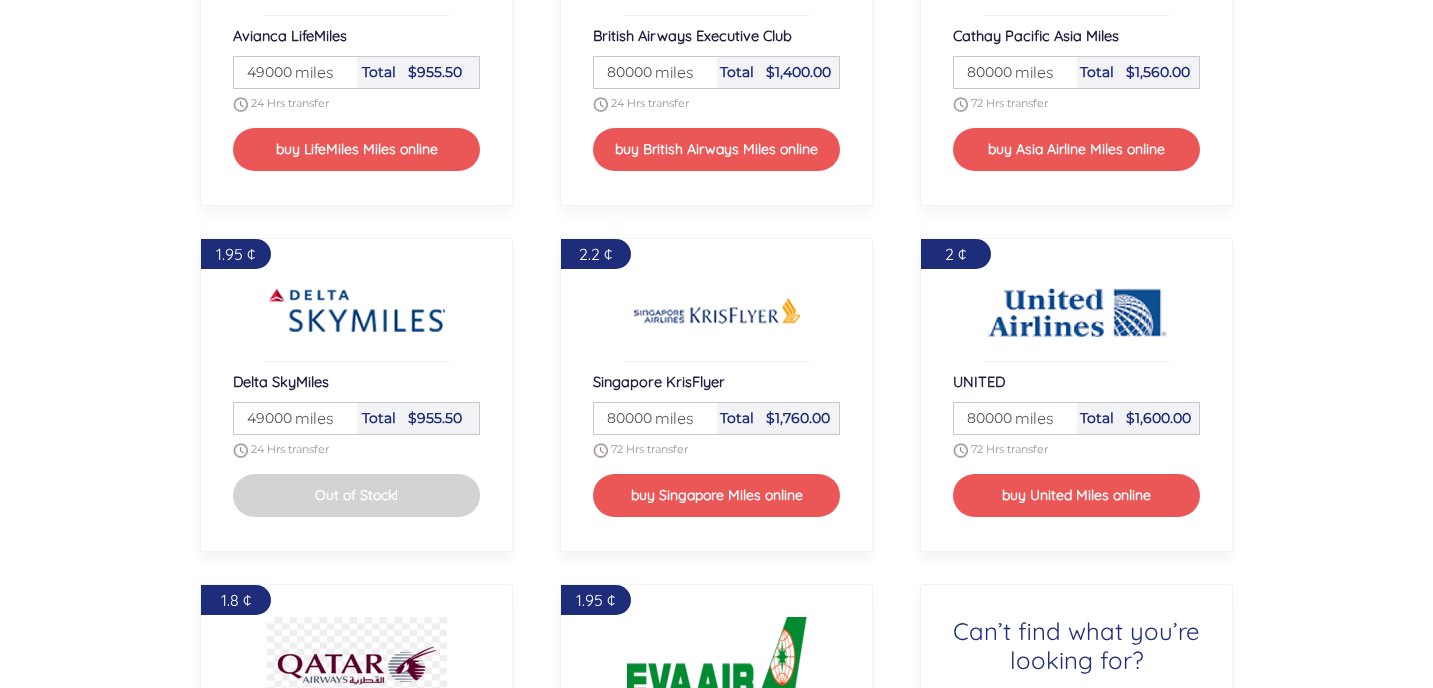 click on "miles" at bounding box center (669, 418) 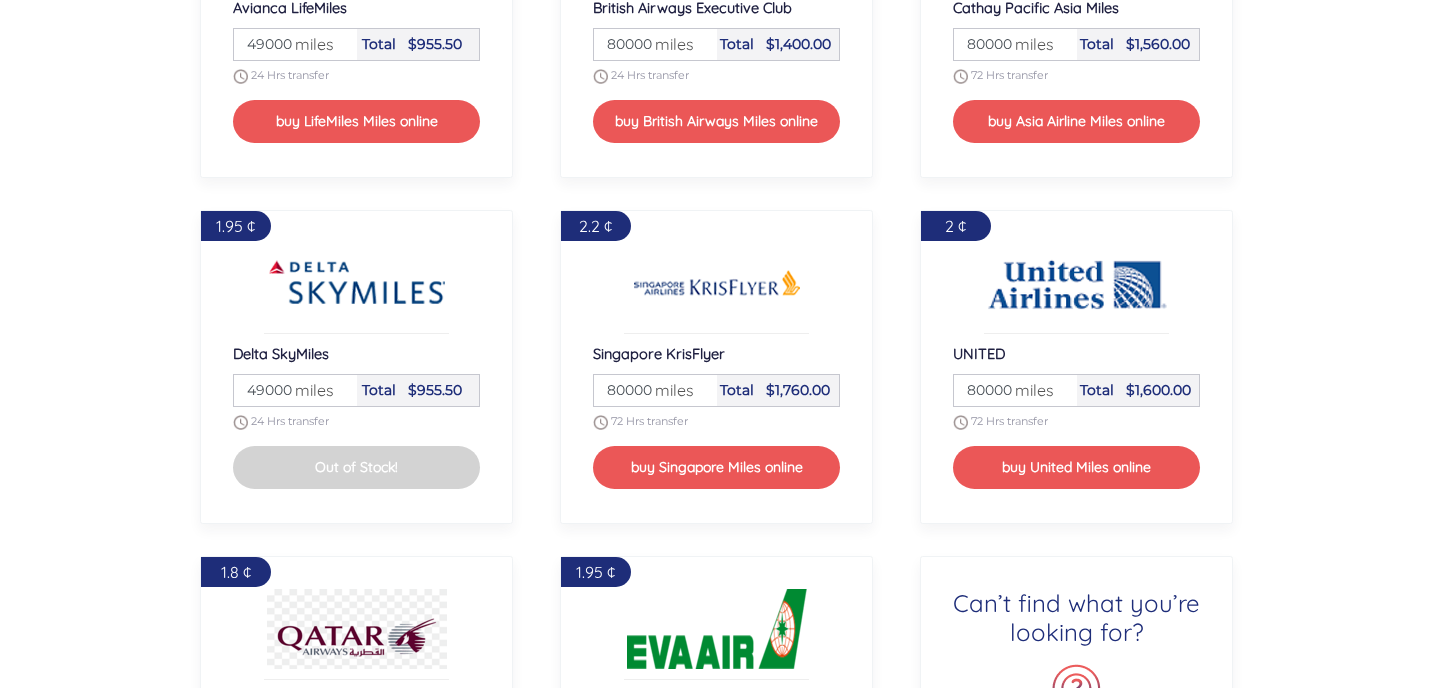 scroll, scrollTop: 2147, scrollLeft: 0, axis: vertical 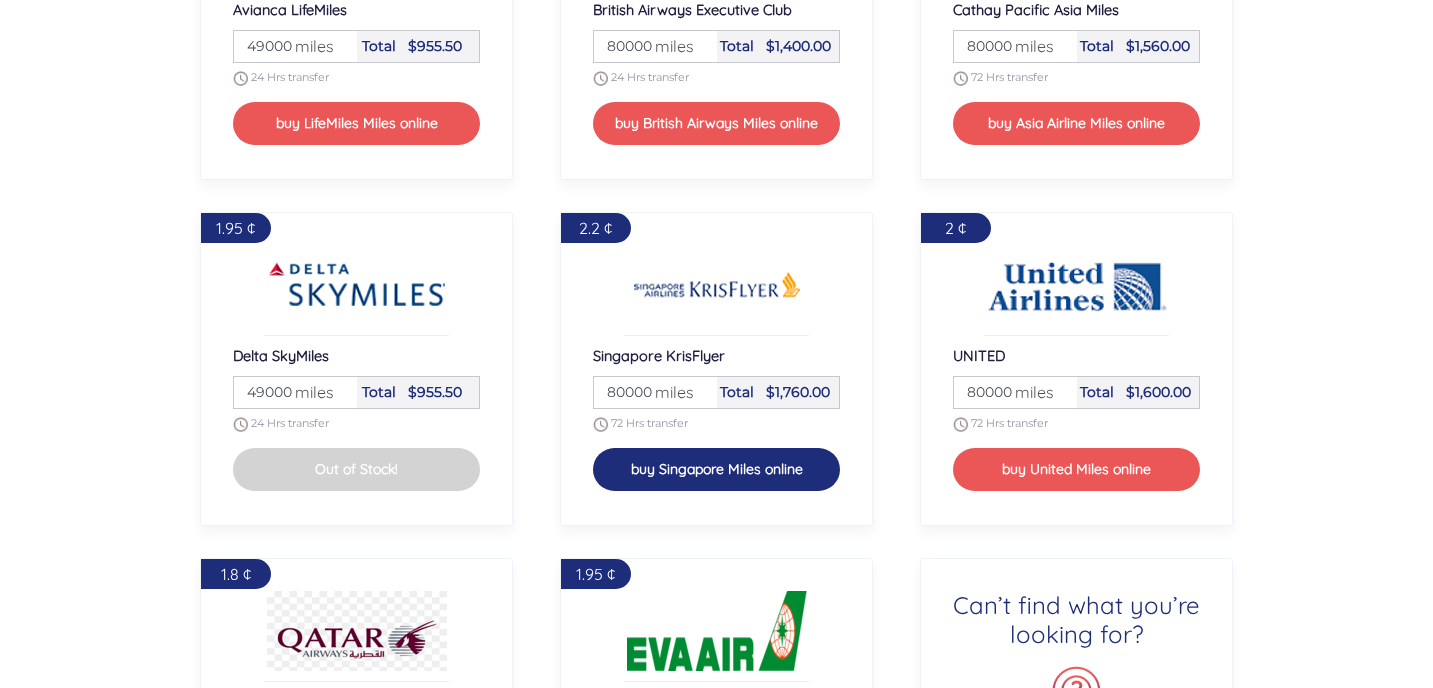 click on "buy Singapore Miles online" at bounding box center (717, 469) 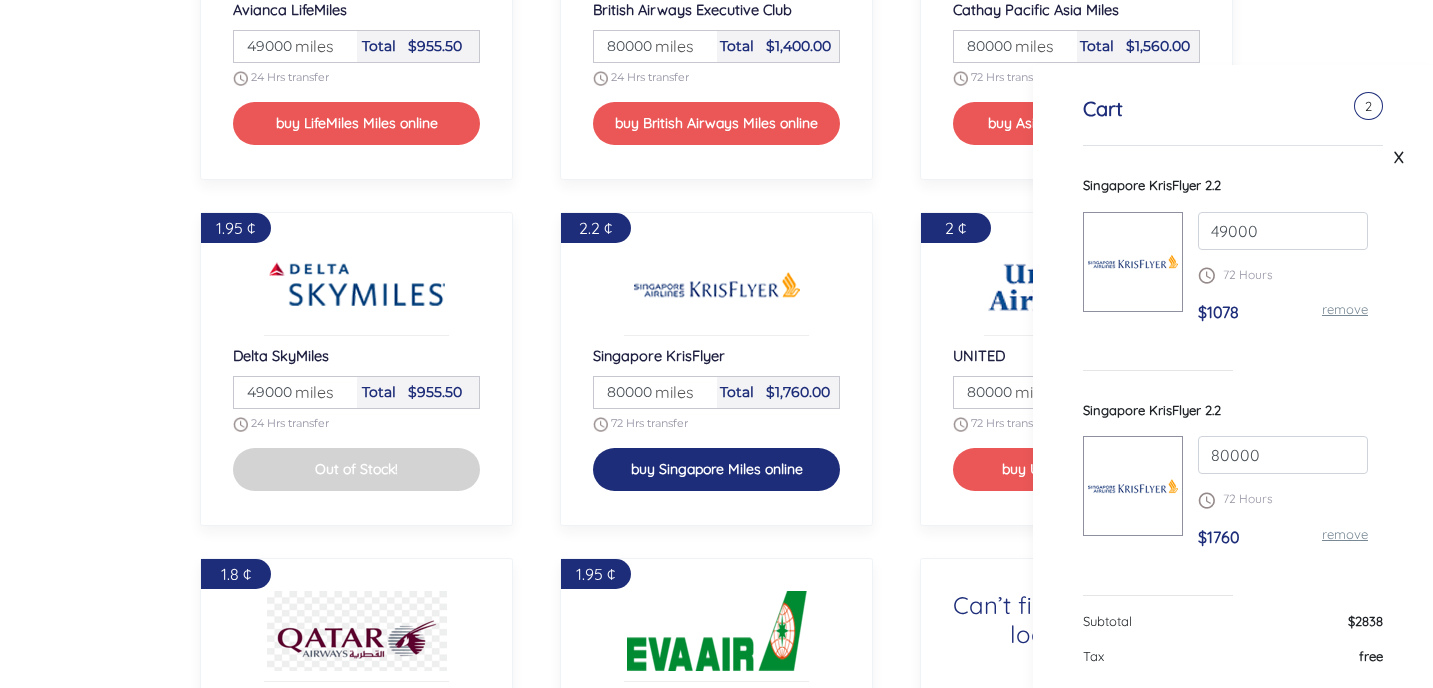 scroll, scrollTop: 127, scrollLeft: 0, axis: vertical 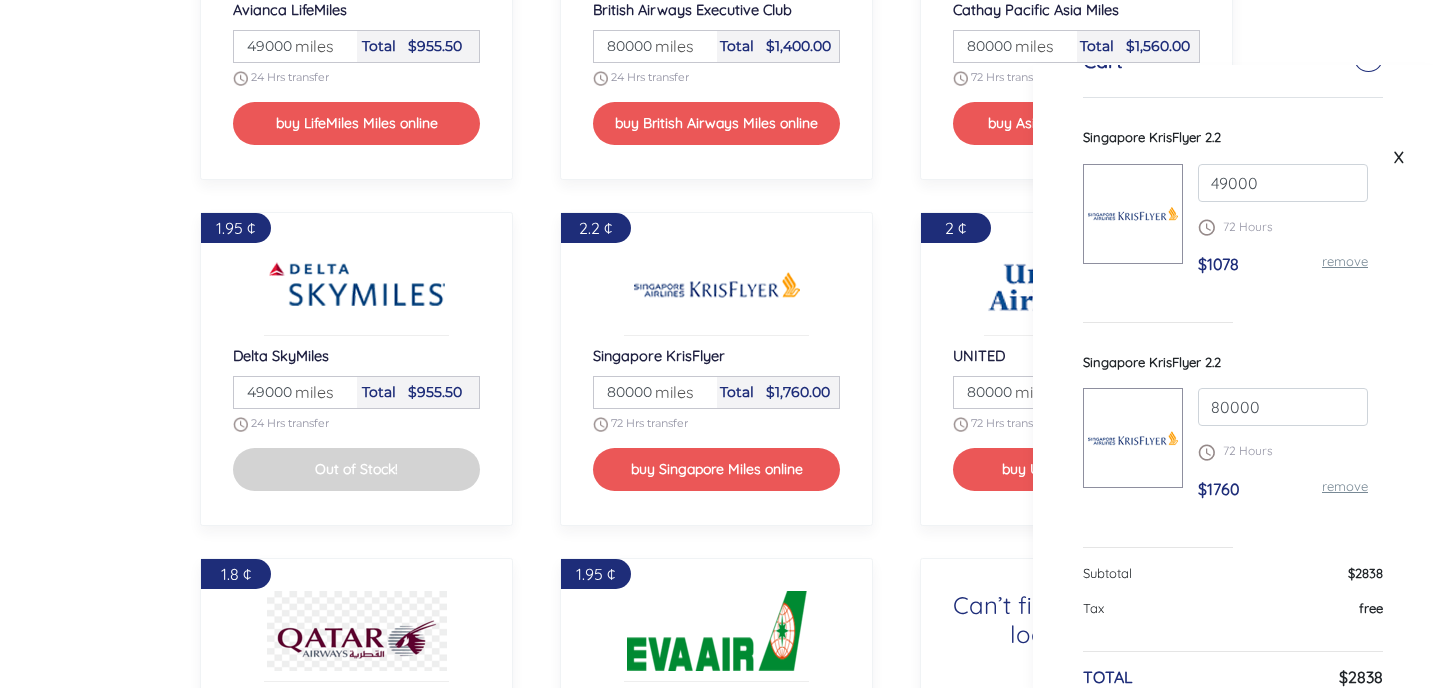 click on "remove" at bounding box center [1345, 261] 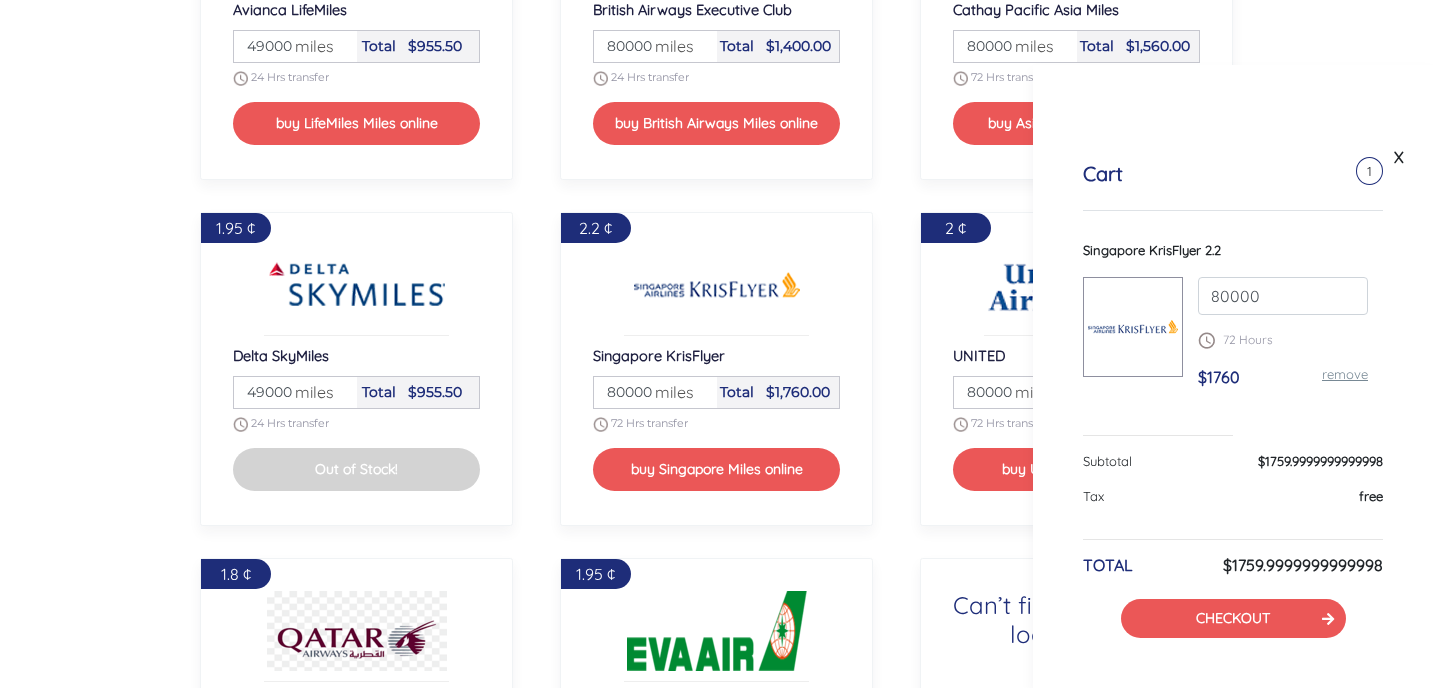 scroll, scrollTop: 14, scrollLeft: 0, axis: vertical 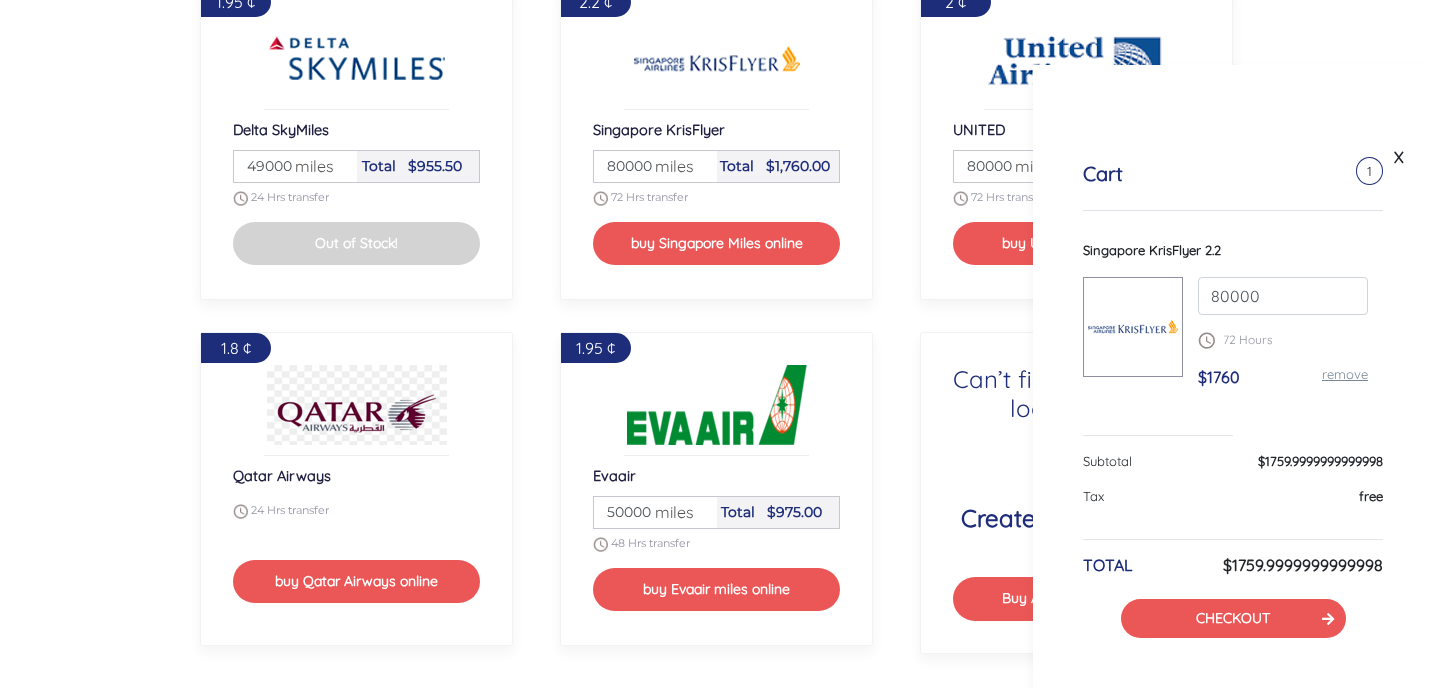 click on "To buy flight miles online, select your preferred airline partner and desired number of airline miles you want to purchase online.
1.8 ¢
Air Canada Aeroplan
Miles 80000
miles
Total $1,440.00
24-72 Hrs transfer
buy Air Canada Miles online
1.95 ¢" at bounding box center [716, -41] 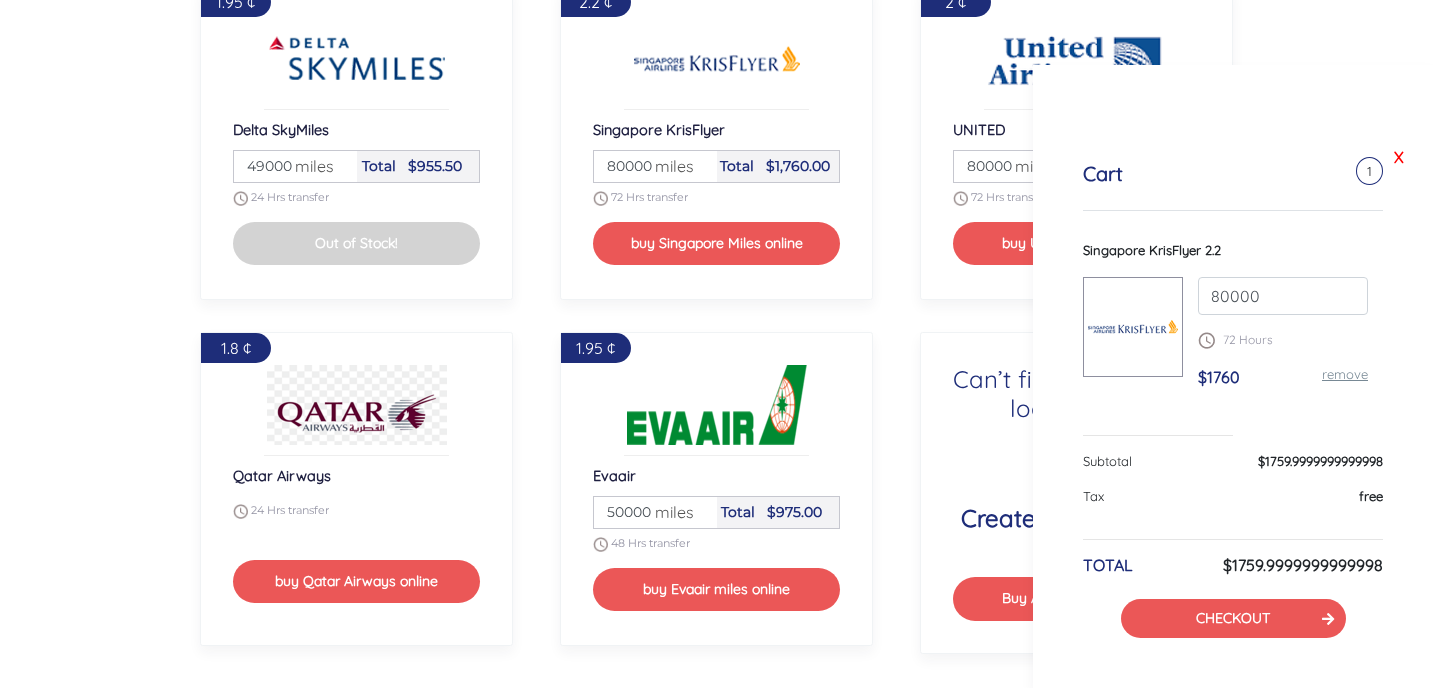 click on "X" at bounding box center (1399, 157) 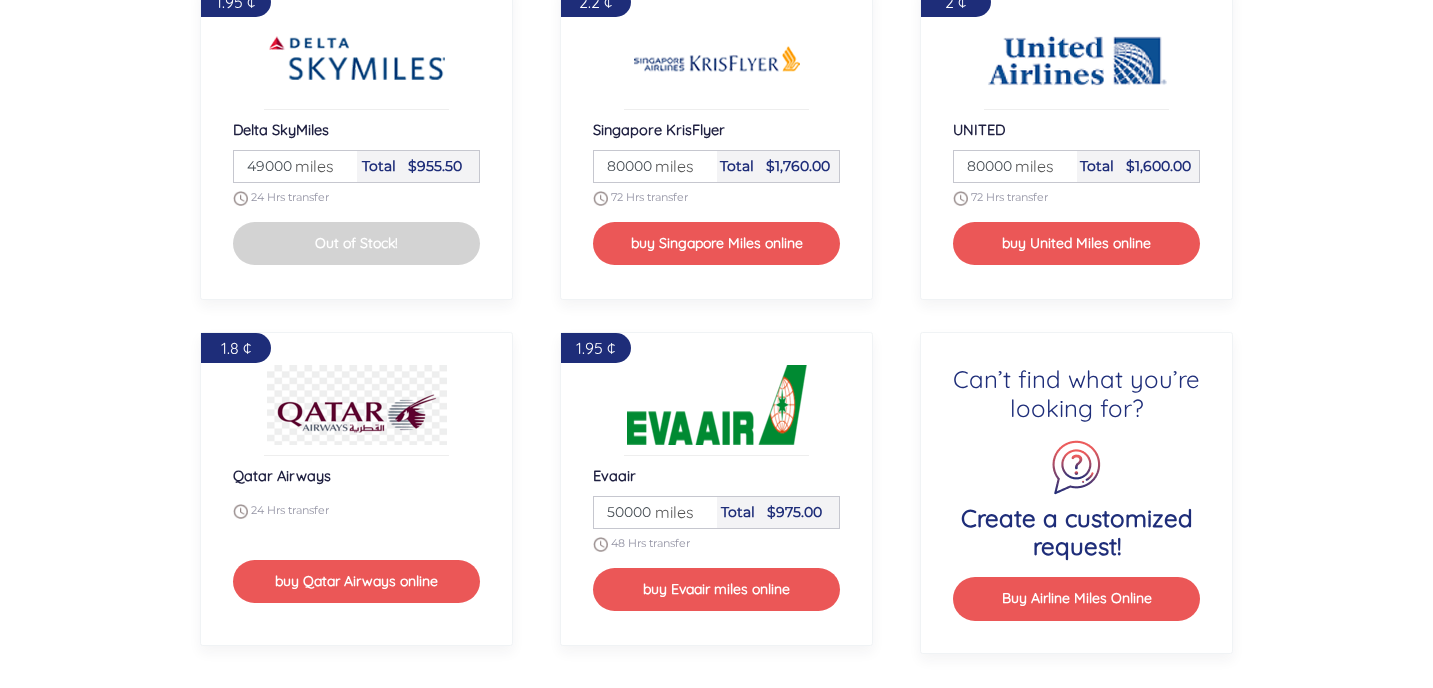 scroll, scrollTop: 7, scrollLeft: 0, axis: vertical 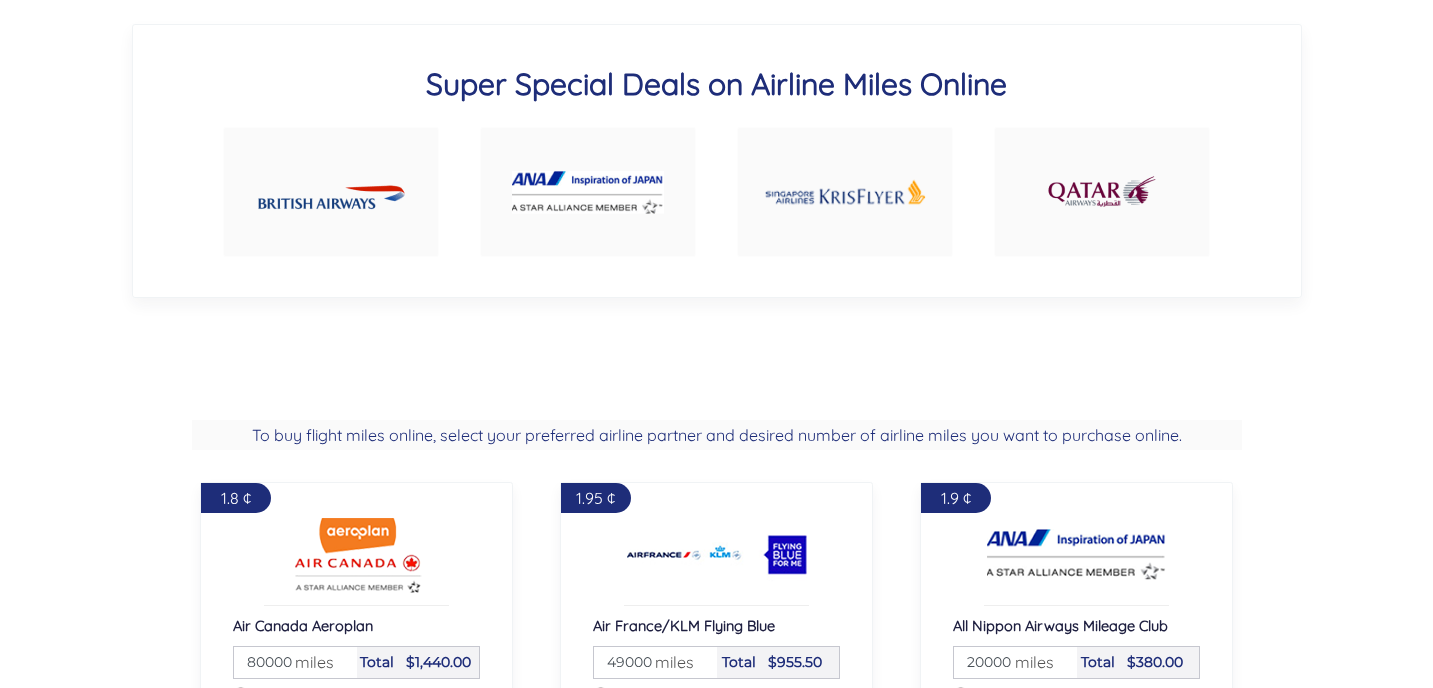 click at bounding box center [1102, 192] 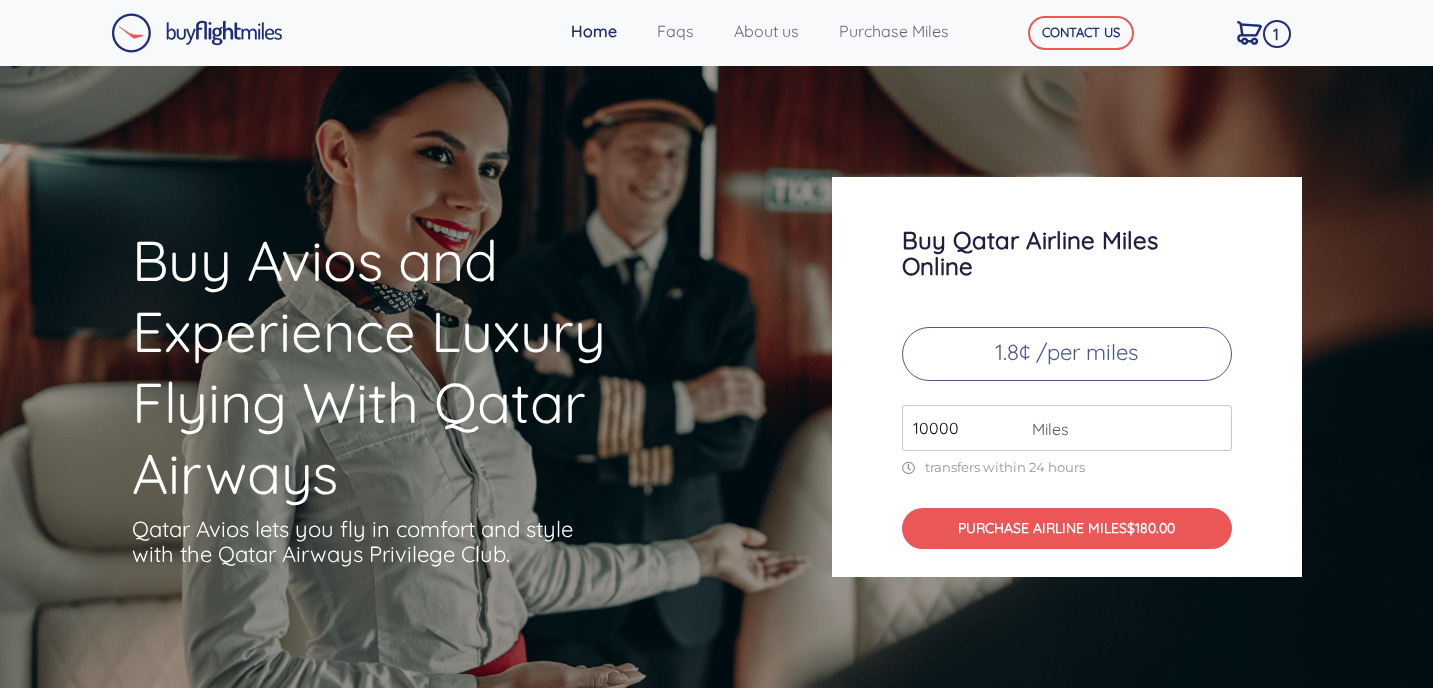 scroll, scrollTop: 0, scrollLeft: 0, axis: both 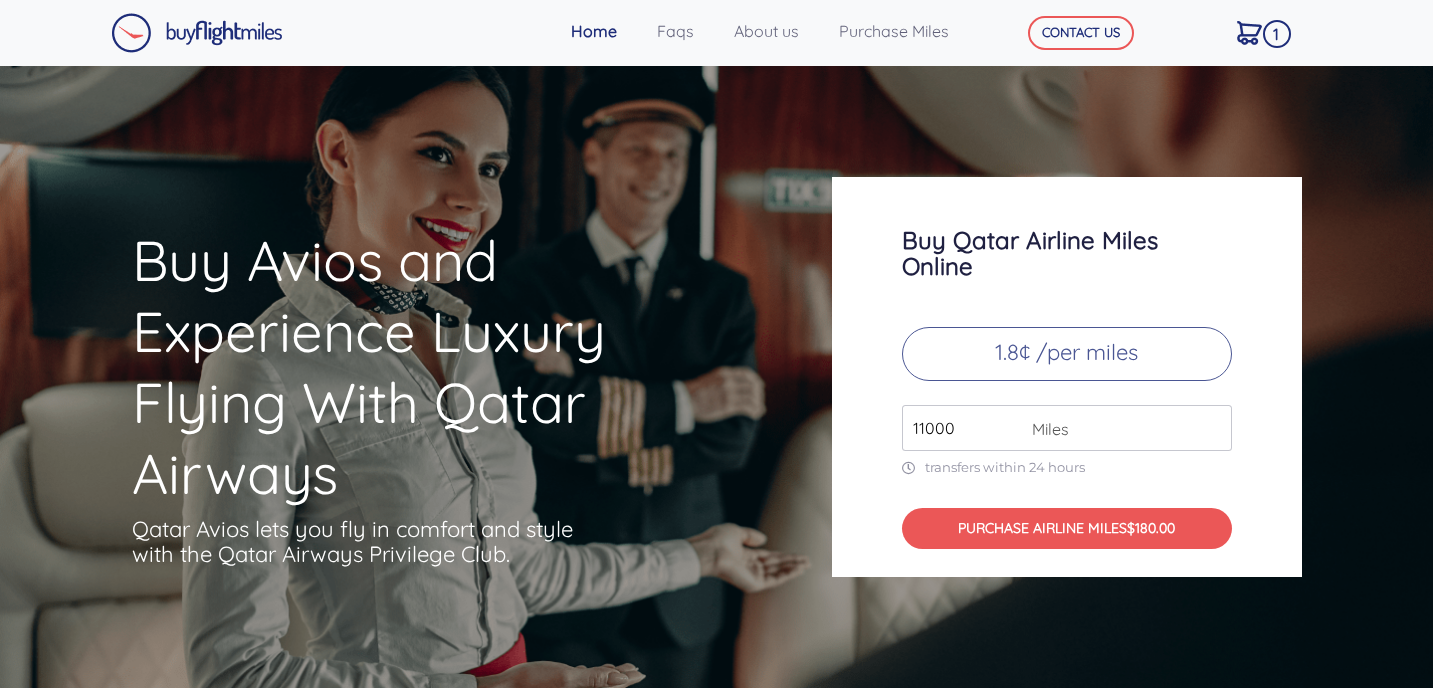 click on "11000" at bounding box center (1067, 428) 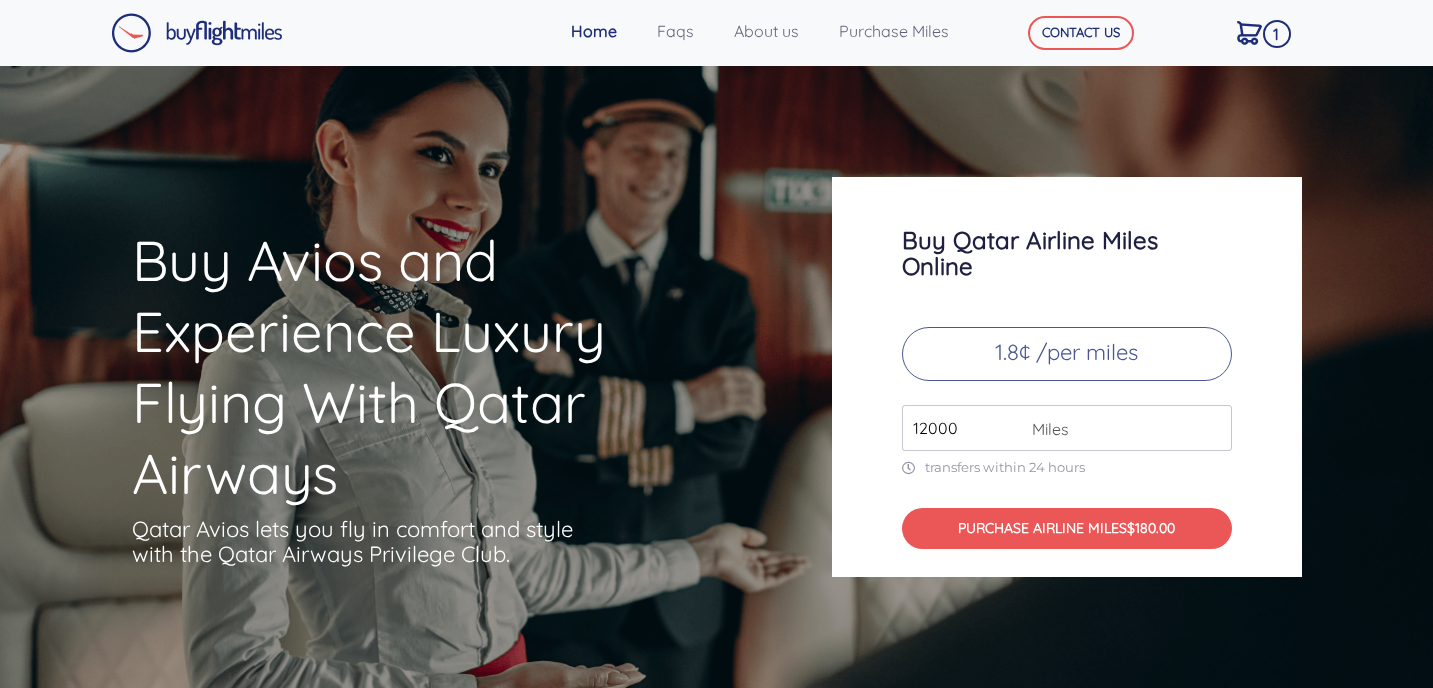 click on "12000" at bounding box center (1067, 428) 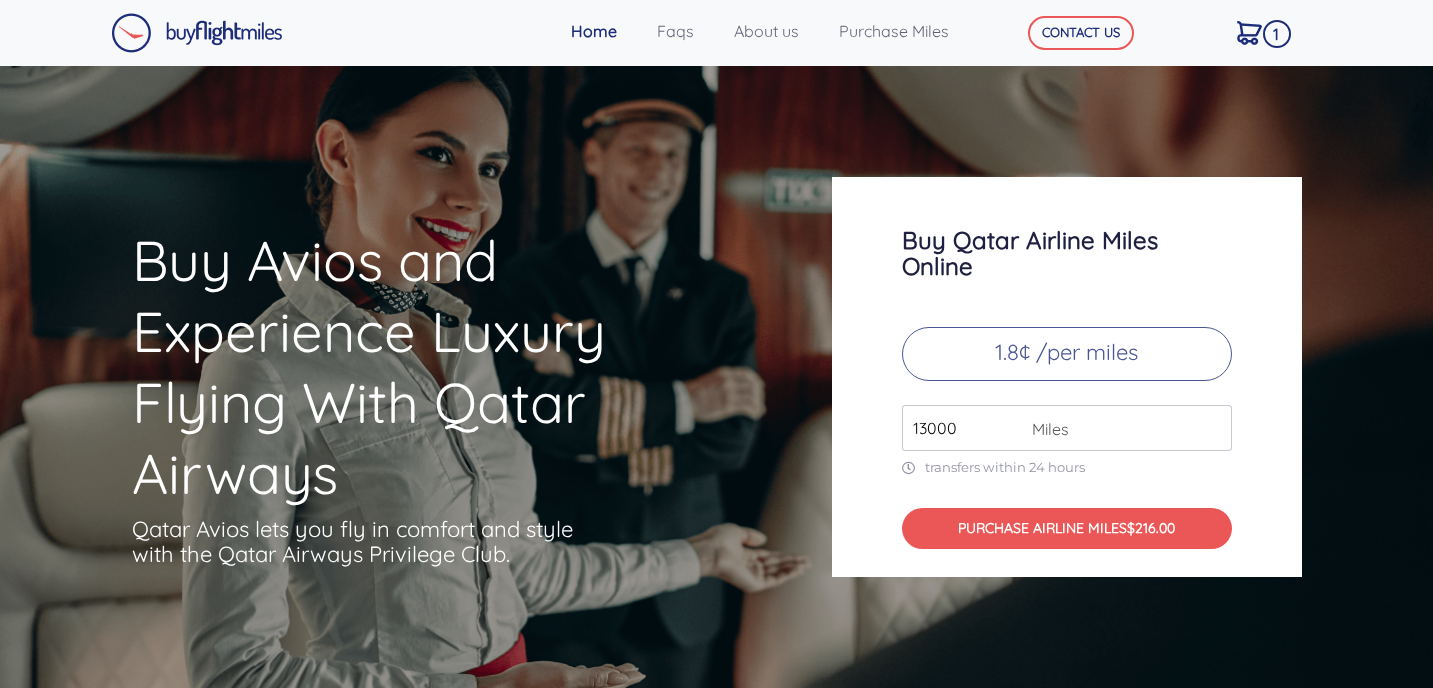 click on "13000" at bounding box center (1067, 428) 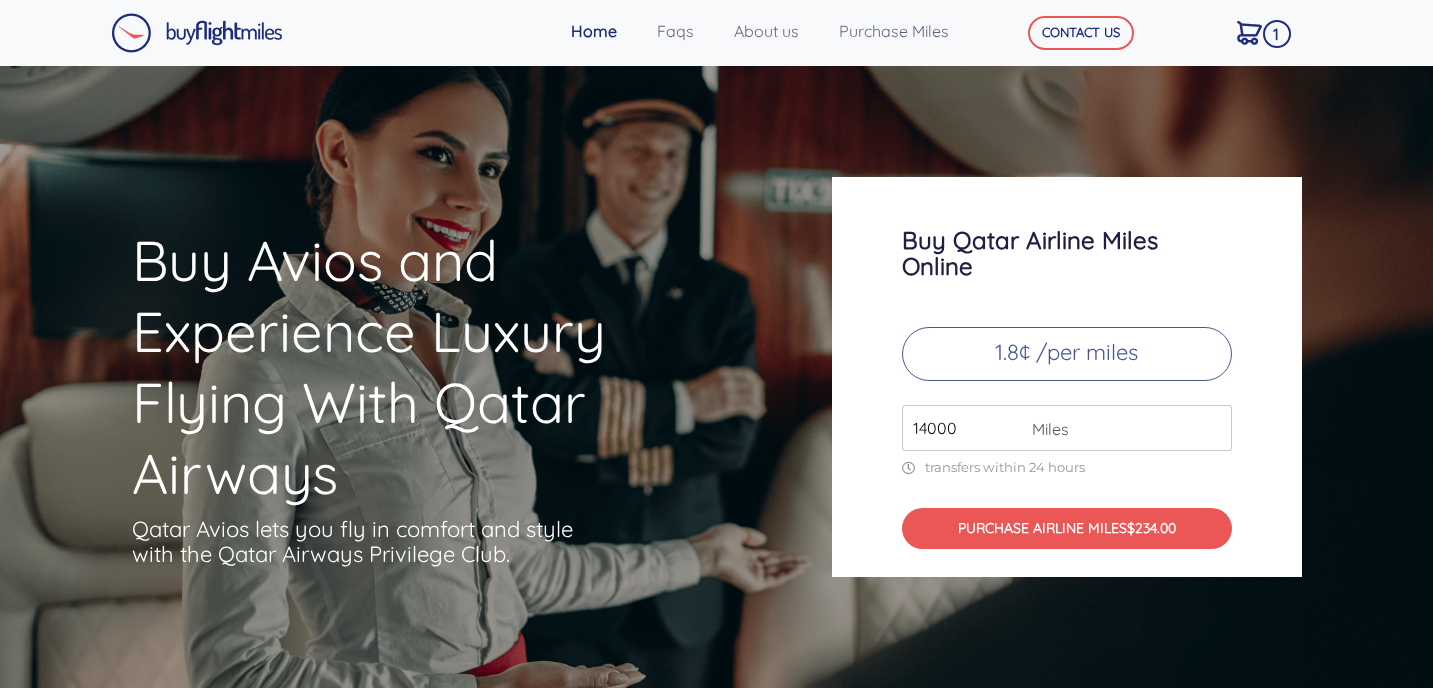 click on "14000" at bounding box center [1067, 428] 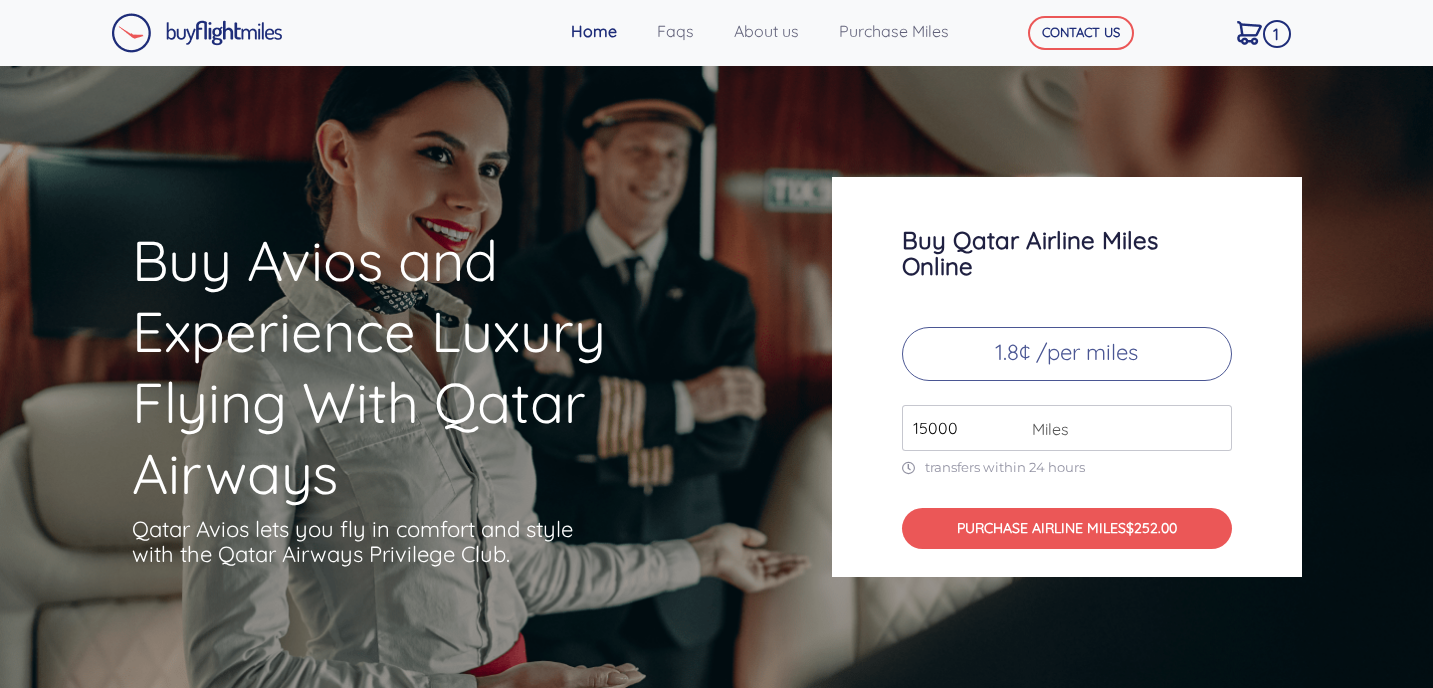 click on "15000" at bounding box center (1067, 428) 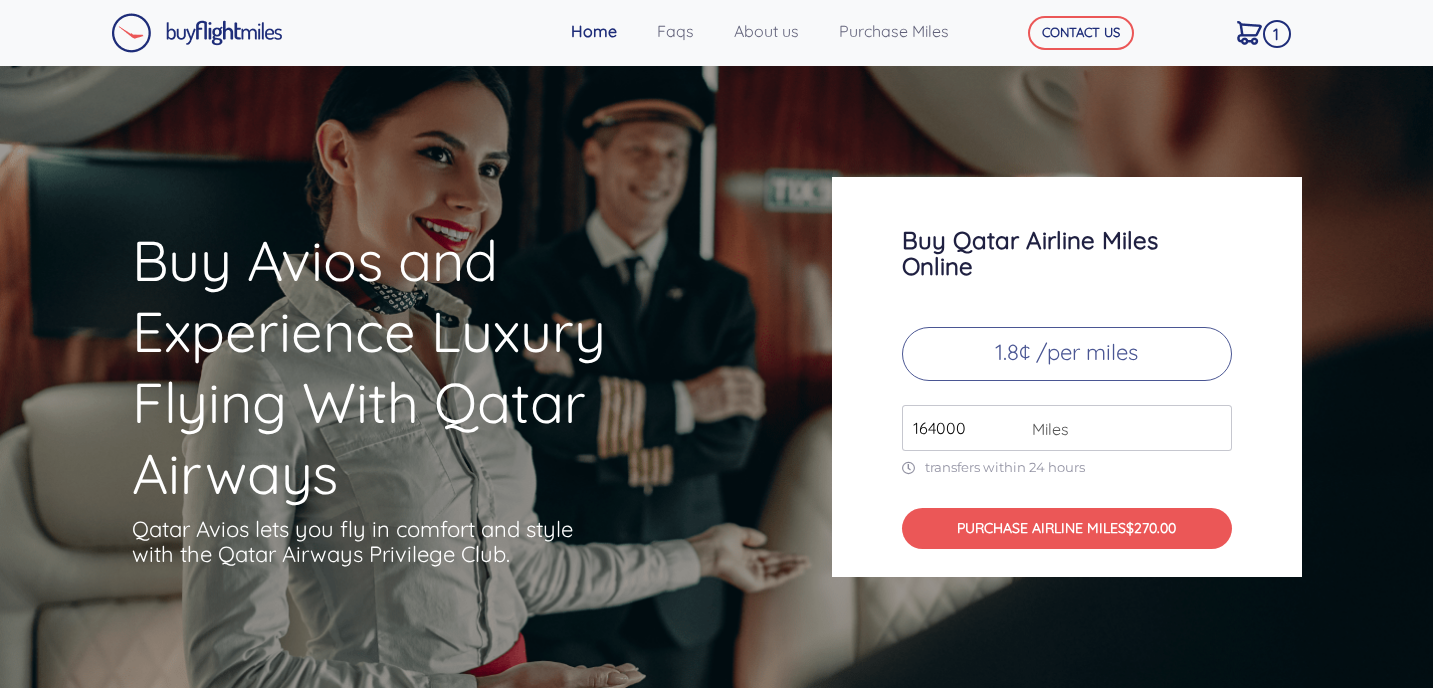 type on "164000" 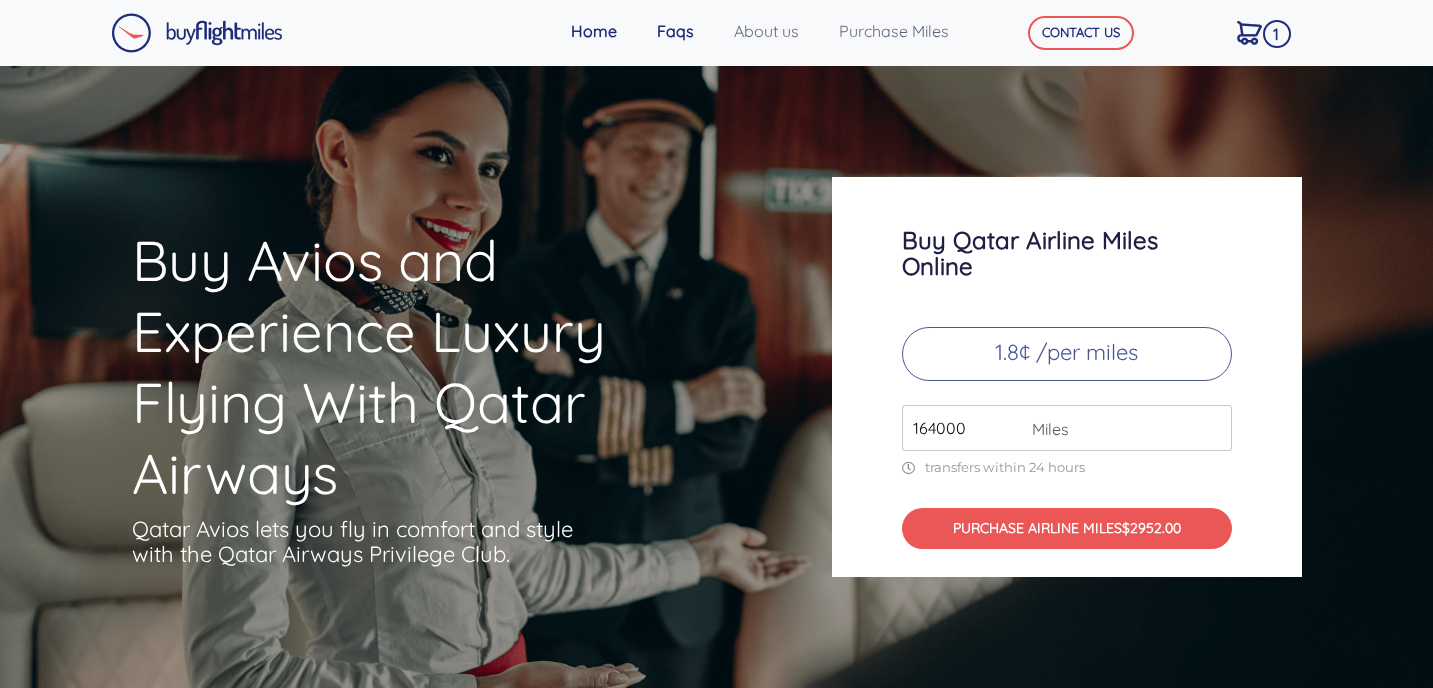 click on "Faqs" at bounding box center [687, 31] 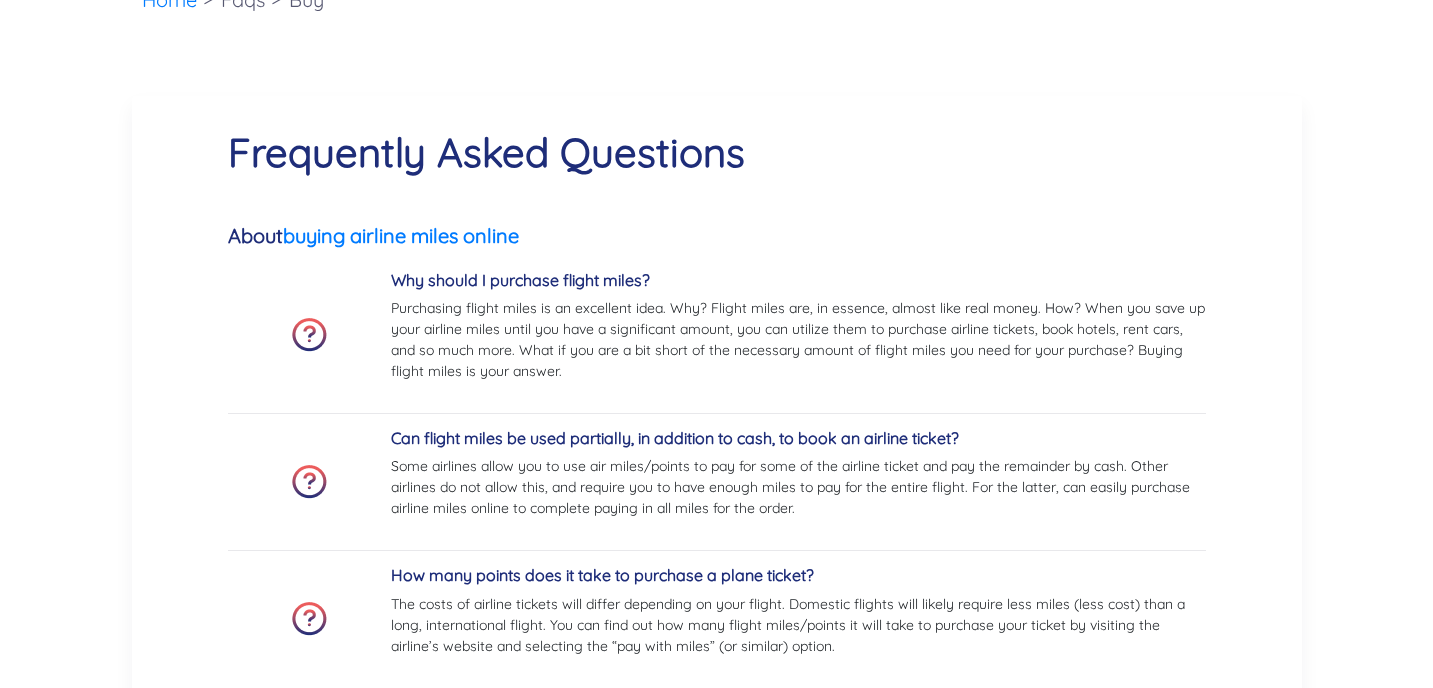 scroll, scrollTop: 0, scrollLeft: 0, axis: both 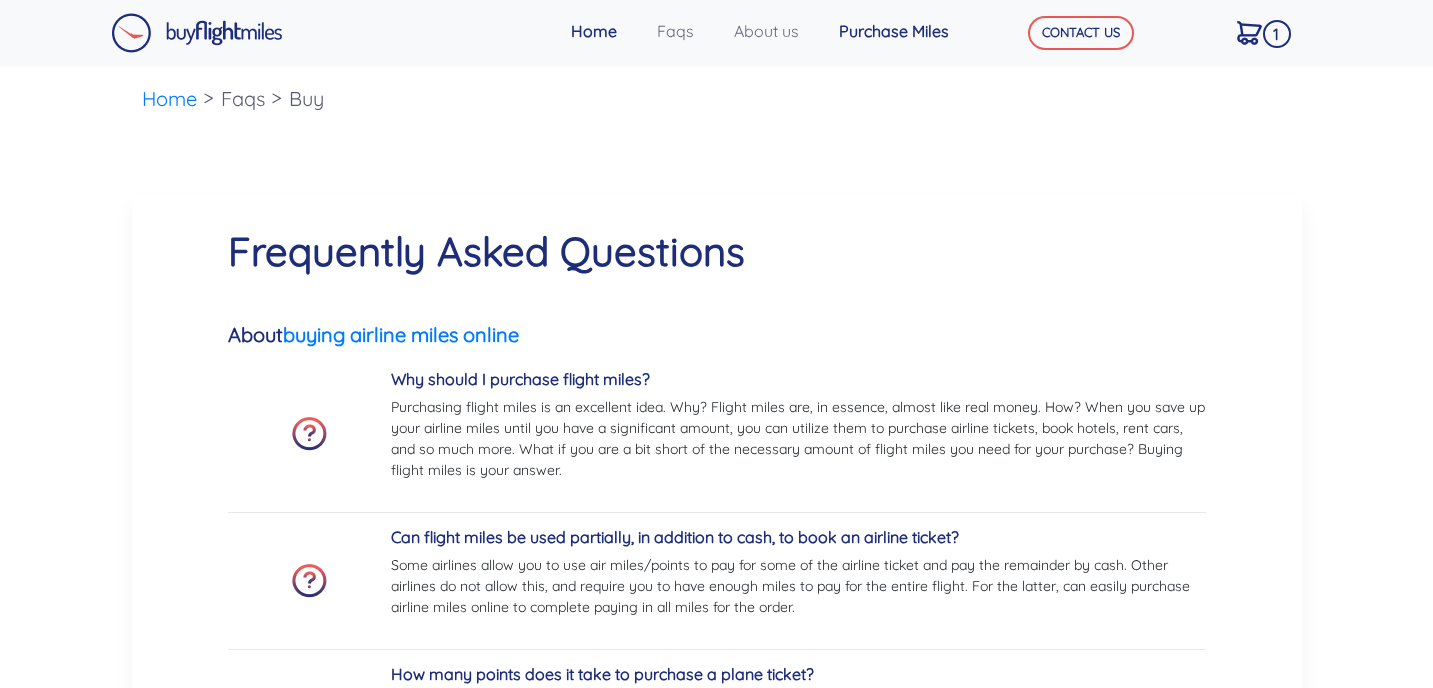click on "Purchase Miles" at bounding box center [906, 31] 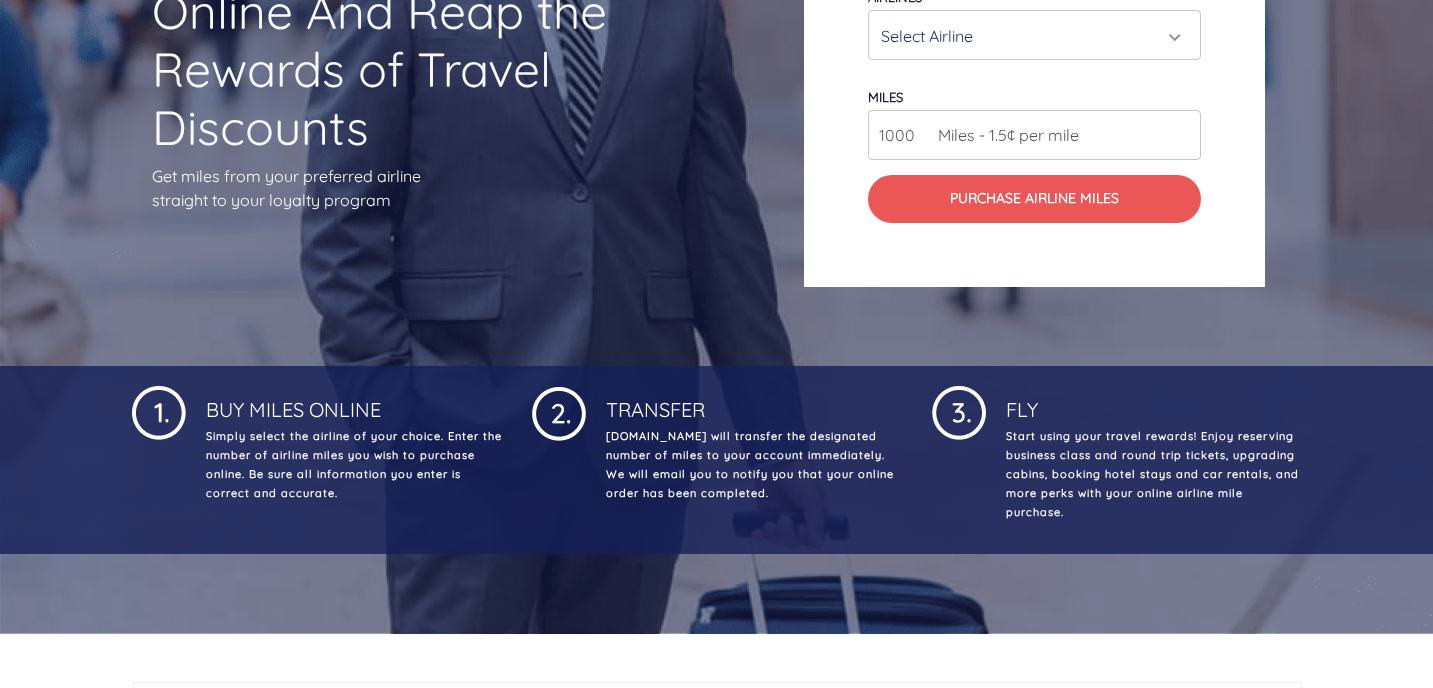 scroll, scrollTop: 0, scrollLeft: 0, axis: both 